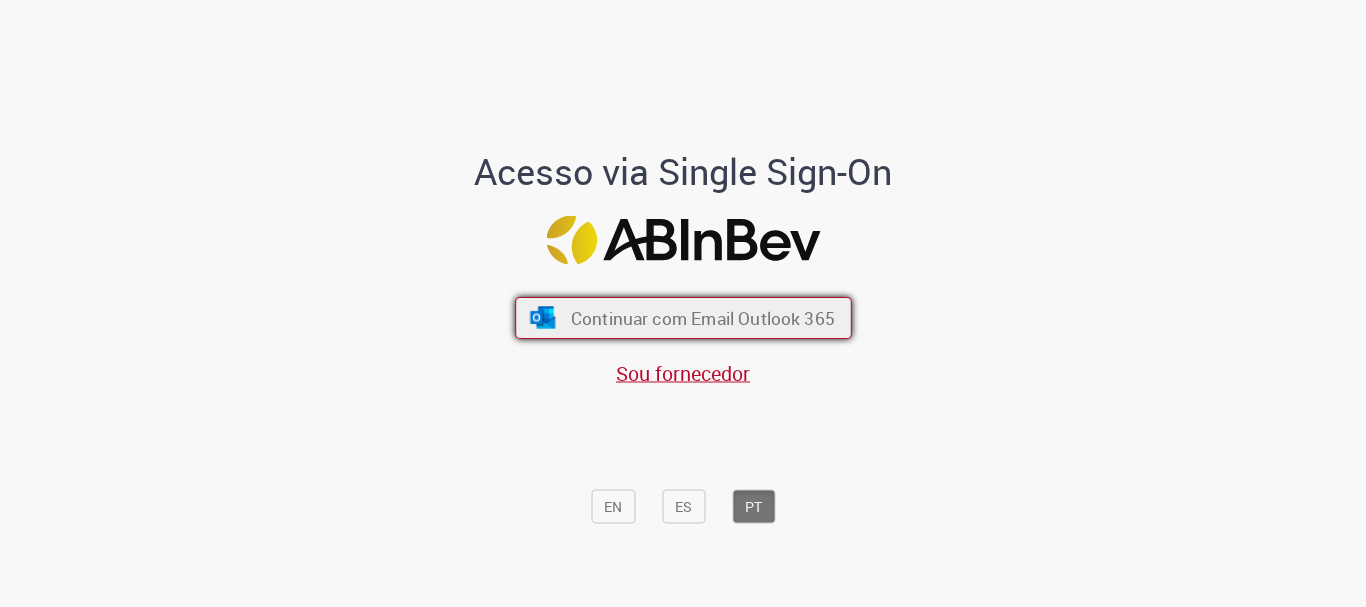click on "Continuar com Email Outlook 365" at bounding box center (683, 318) 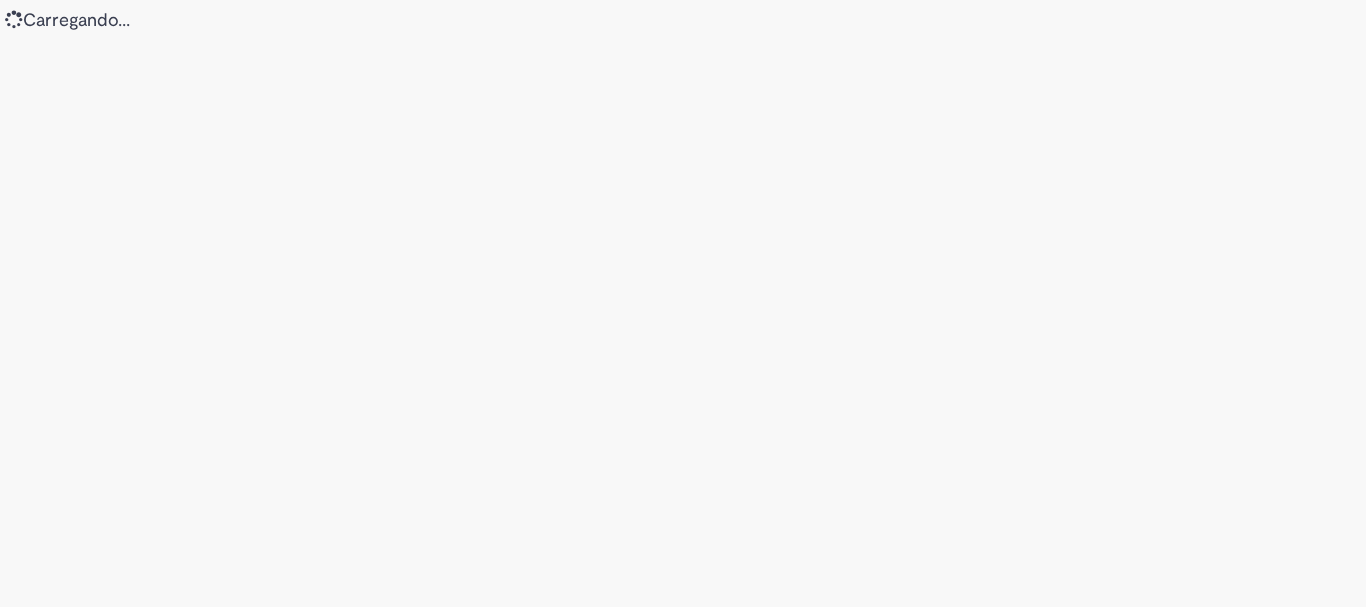 scroll, scrollTop: 0, scrollLeft: 0, axis: both 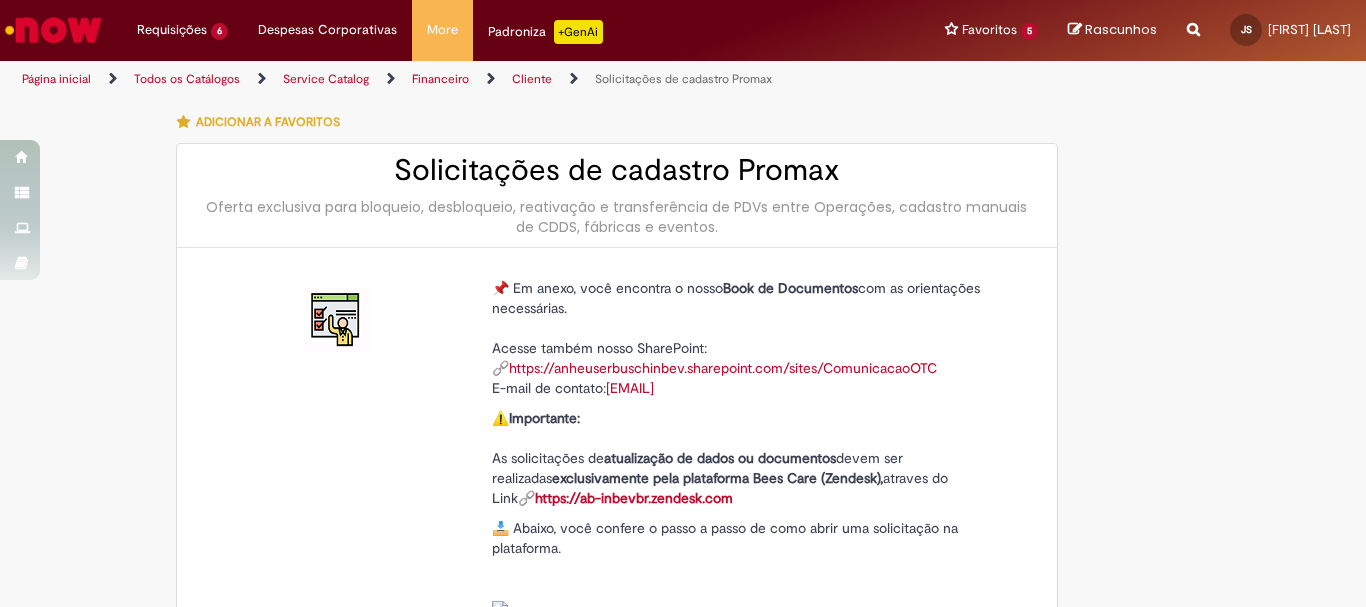 type on "**********" 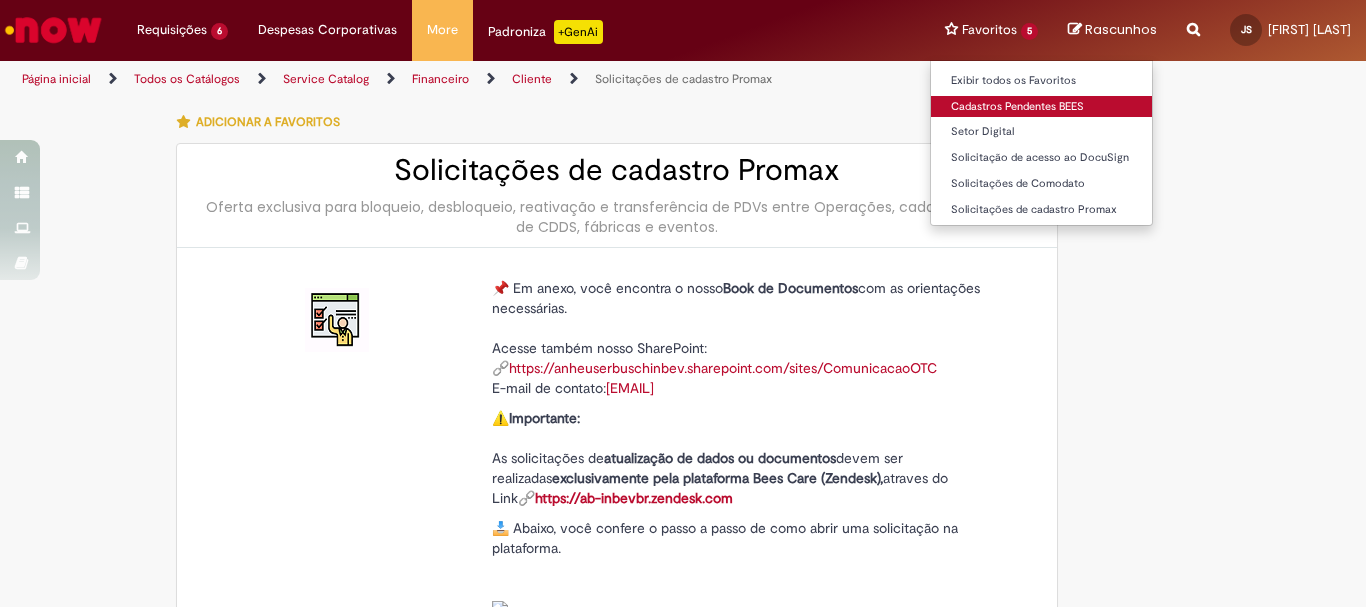 click on "Cadastros Pendentes BEES" at bounding box center (1041, 107) 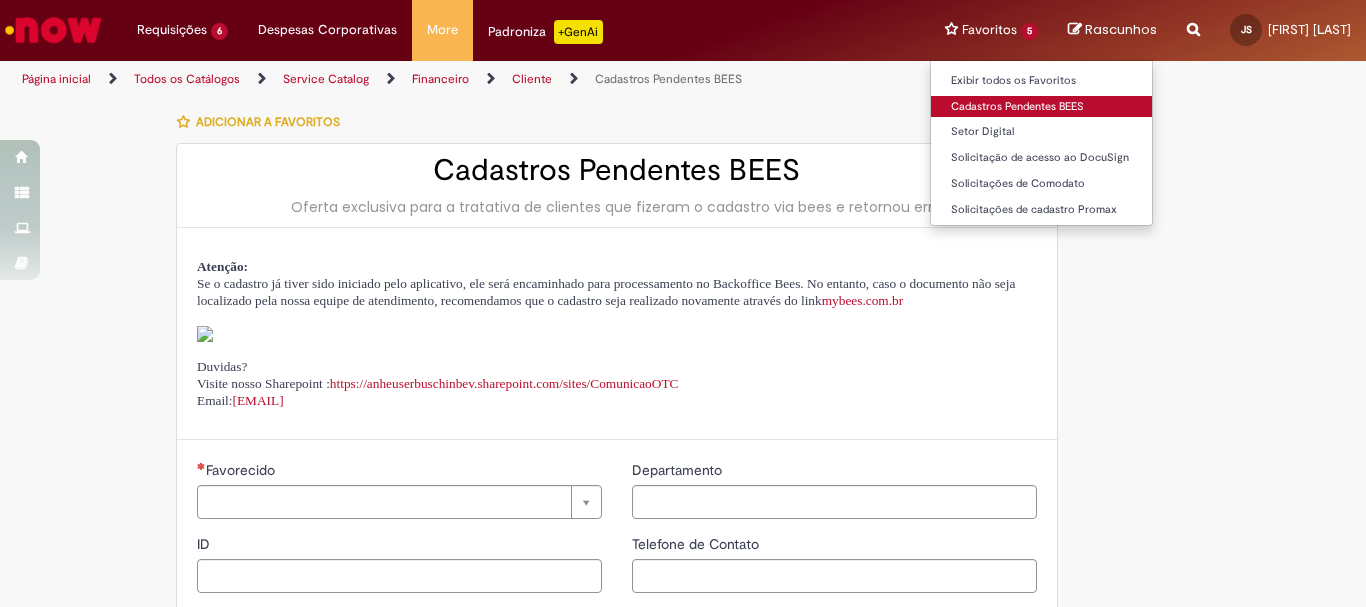 type on "**********" 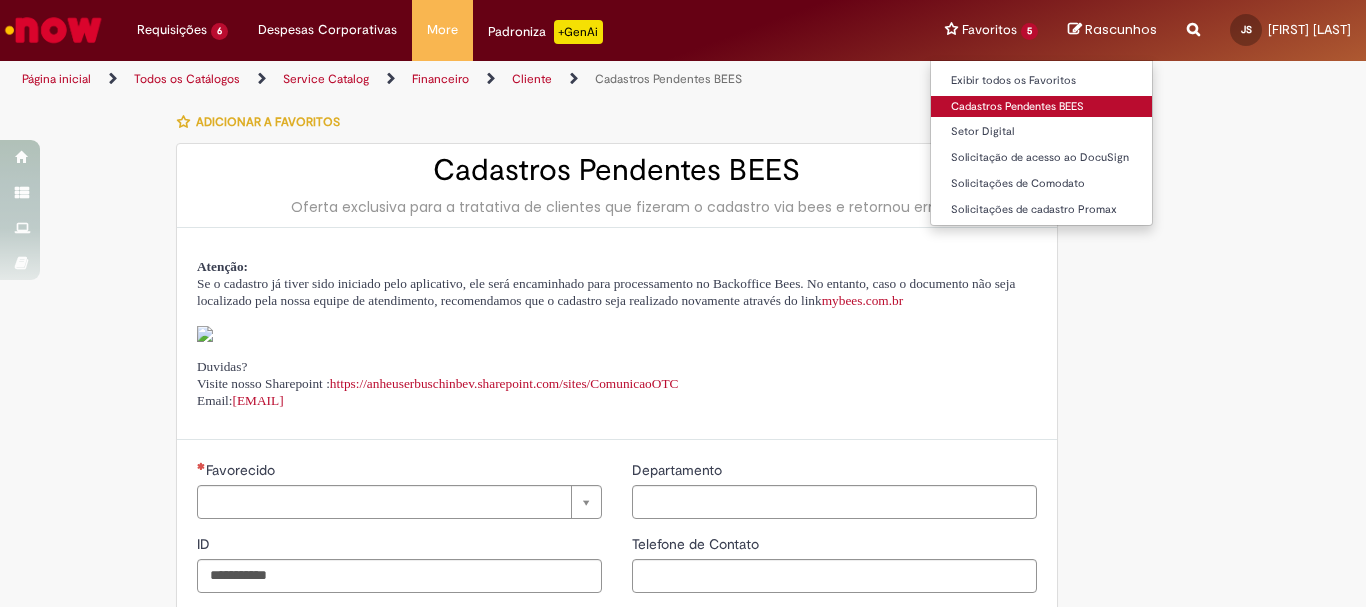type on "**********" 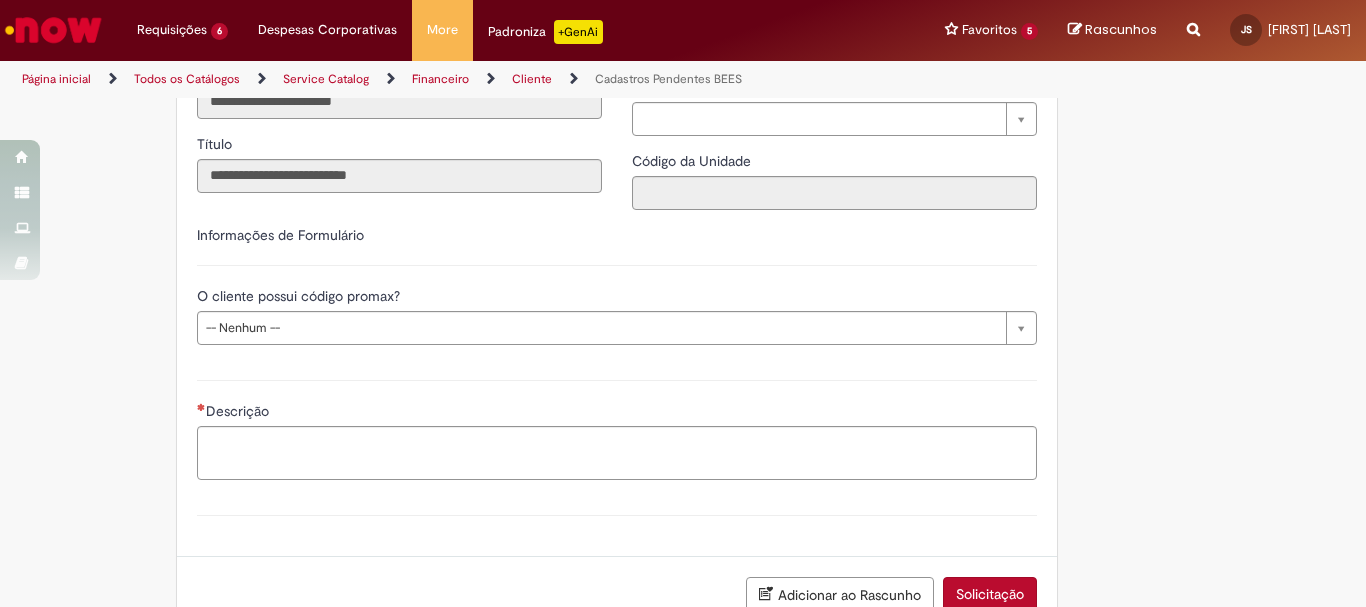 scroll, scrollTop: 550, scrollLeft: 0, axis: vertical 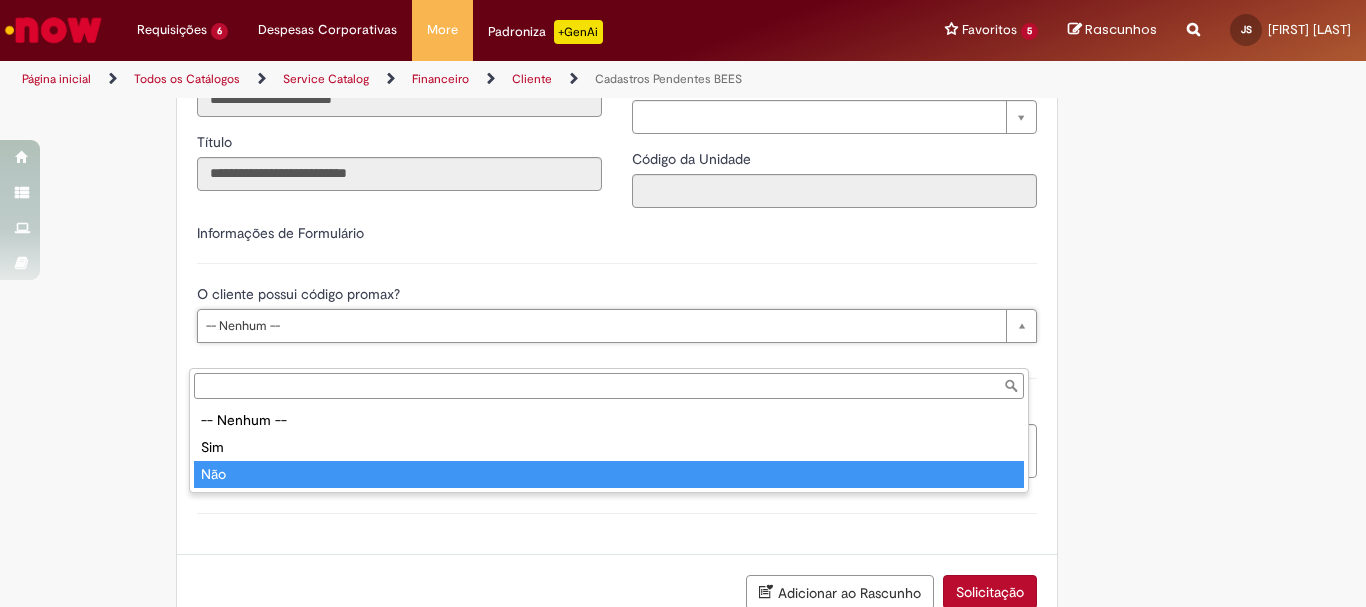 type on "***" 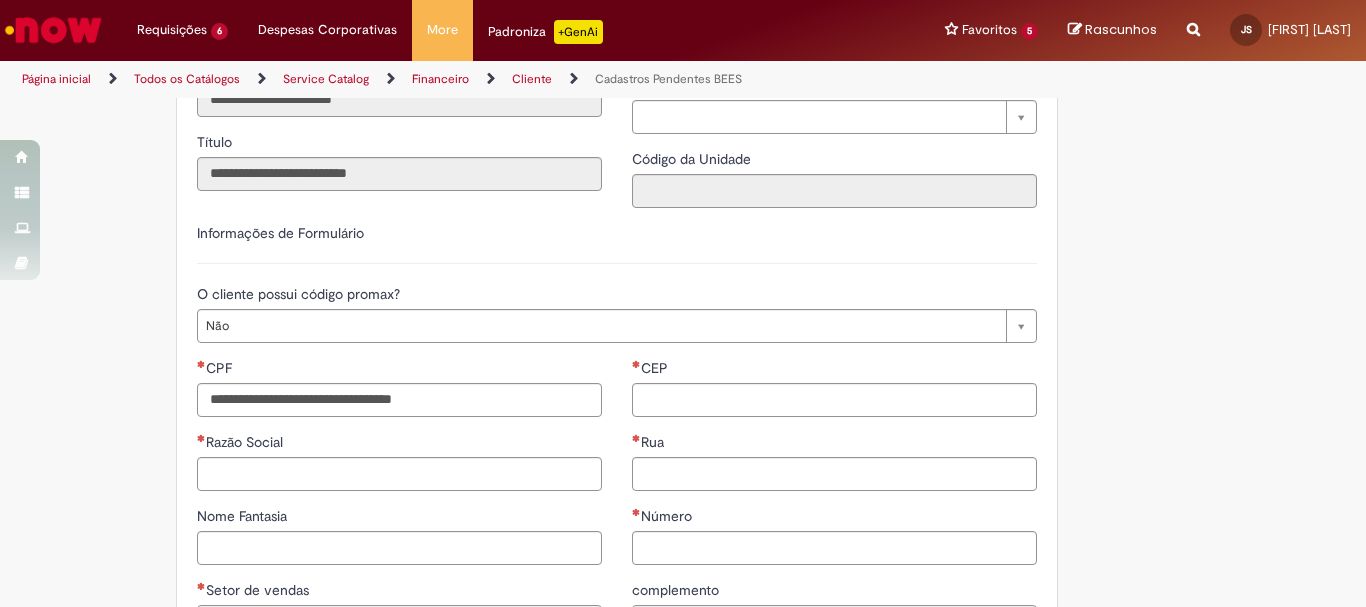 click on "**********" at bounding box center [585, 477] 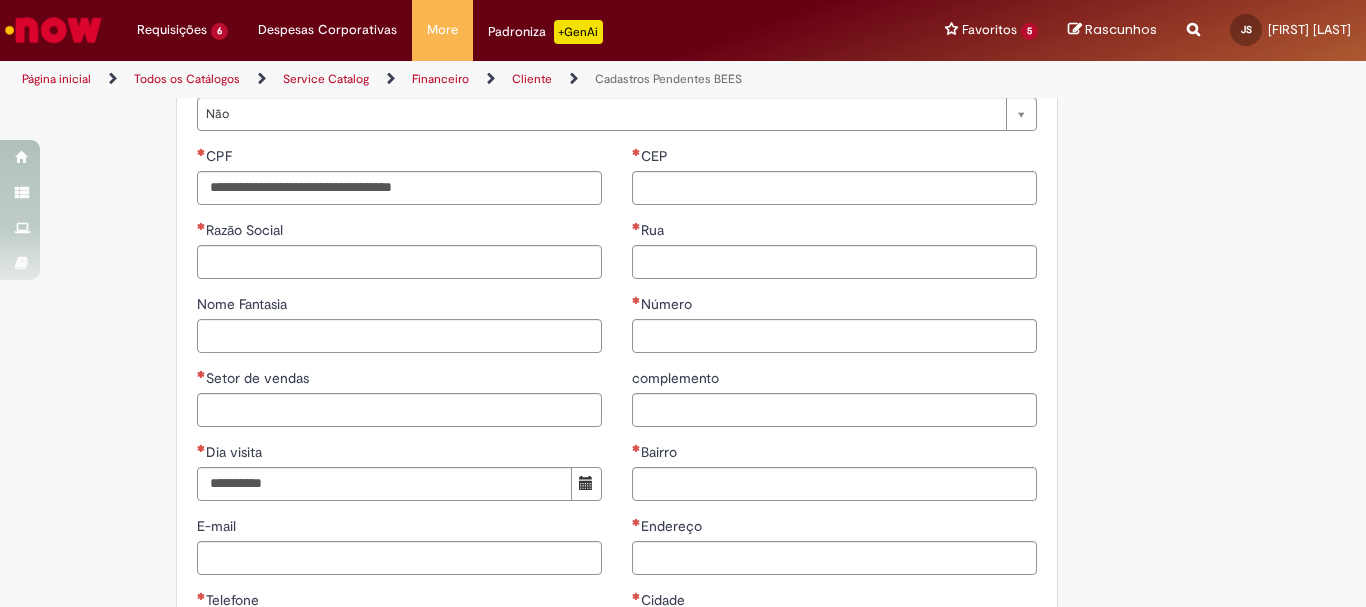 scroll, scrollTop: 771, scrollLeft: 0, axis: vertical 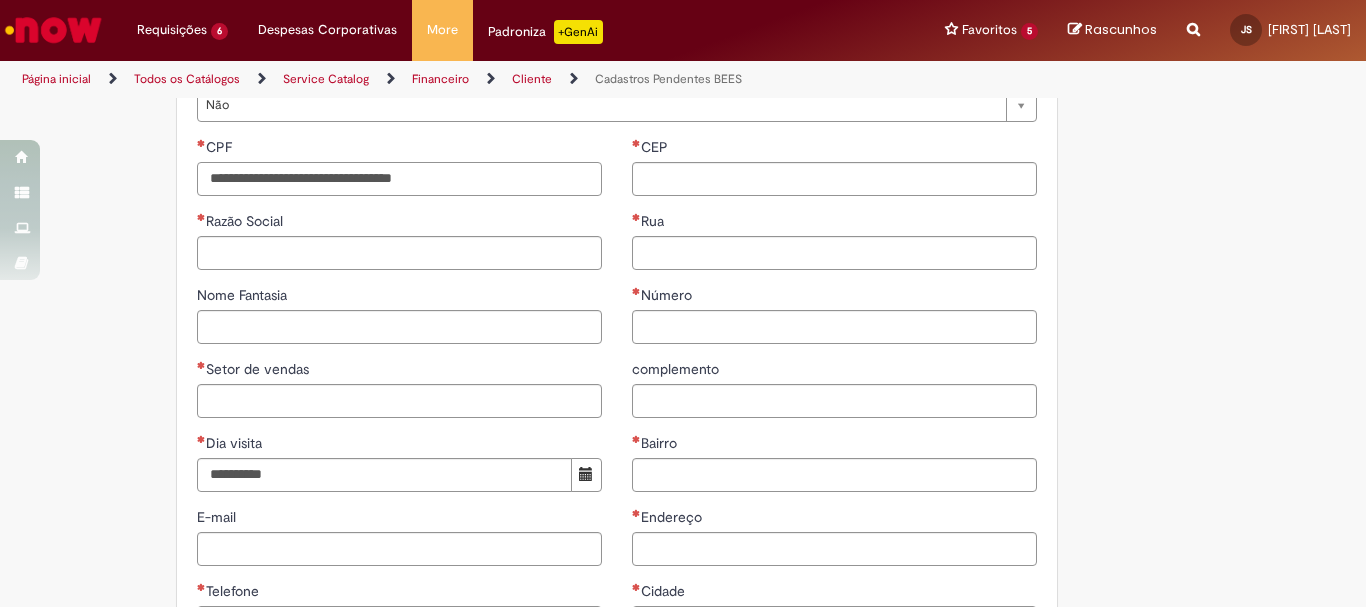 click on "CPF" at bounding box center (399, 179) 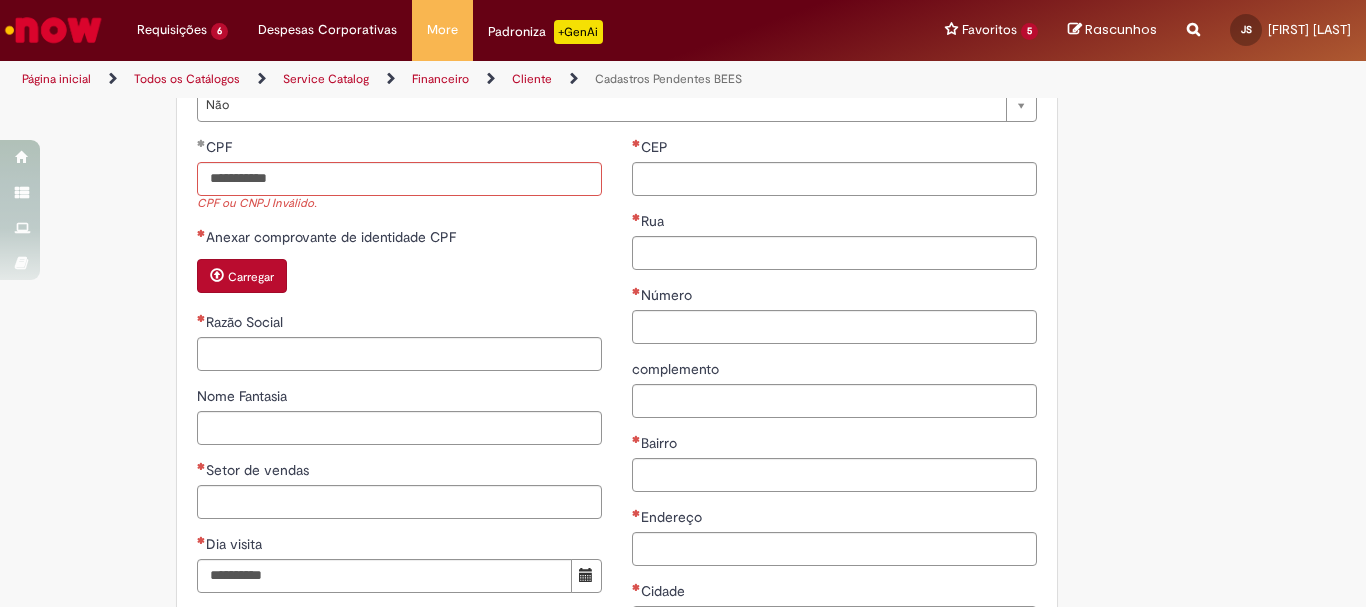 click on "Tire dúvidas com LupiAssist    +GenAI
Oi! Eu sou LupiAssist, uma Inteligência Artificial Generativa em constante aprendizado   Meu conteúdo é monitorado para trazer uma melhor experiência
Dúvidas comuns:
Só mais um instante, estou consultando nossas bases de conhecimento  e escrevendo a melhor resposta pra você!
Title
Lorem ipsum dolor sit amet    Fazer uma nova pergunta
Gerei esta resposta utilizando IA Generativa em conjunto com os nossos padrões. Em caso de divergência, os documentos oficiais prevalecerão.
Saiba mais em:
Ou ligue para:
E aí, te ajudei?
Sim, obrigado!" at bounding box center [683, 257] 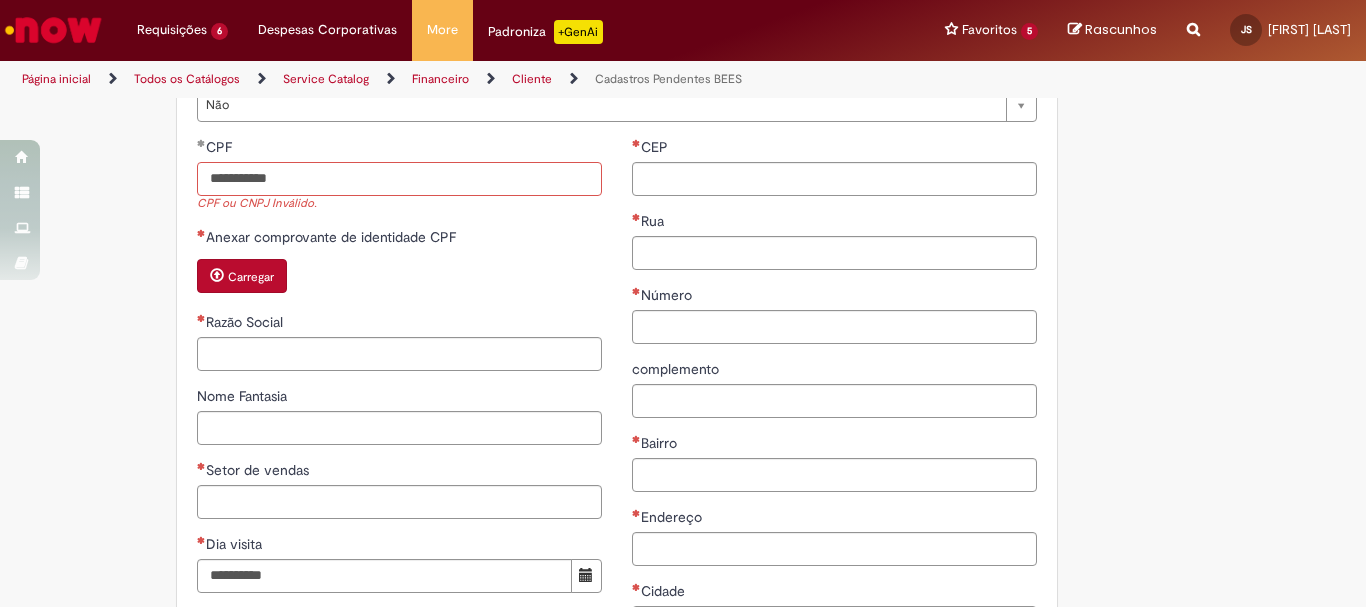 click on "**********" at bounding box center [399, 179] 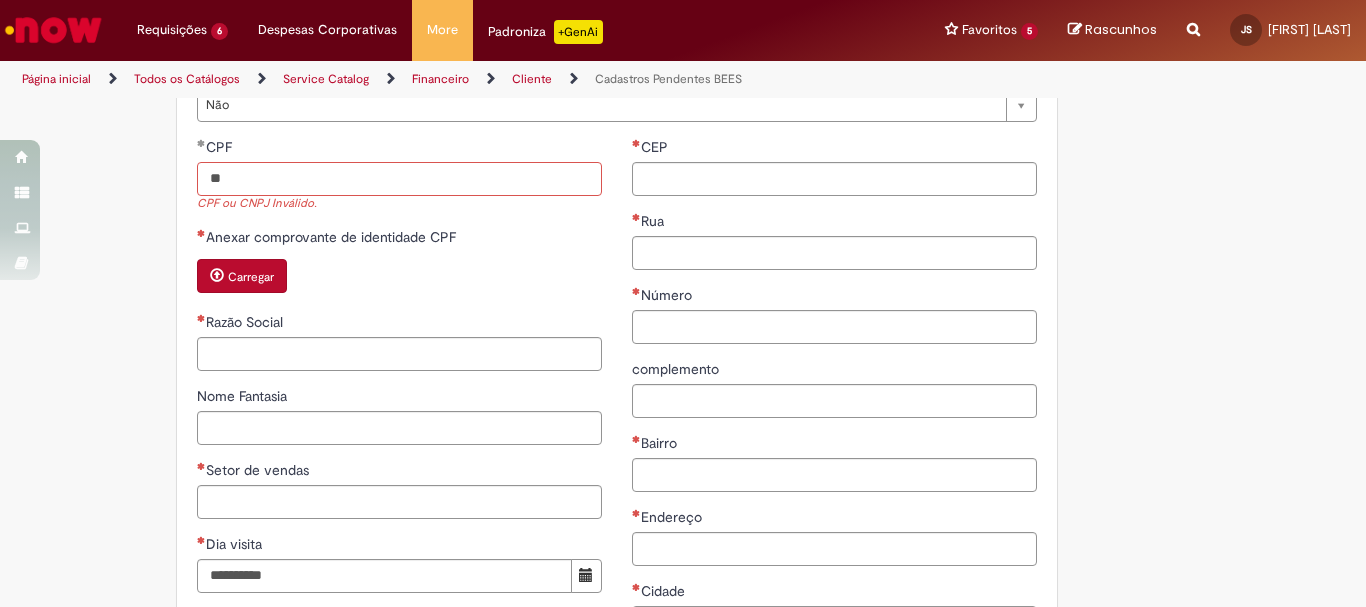 type on "*" 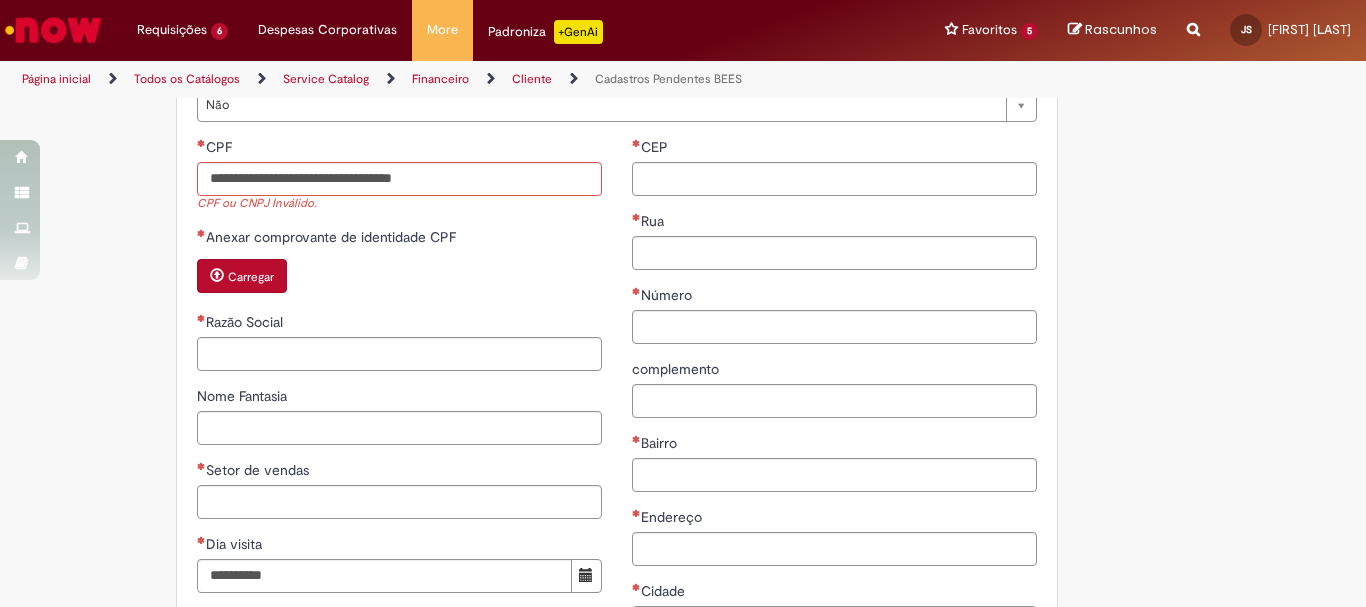 click on "**********" at bounding box center (585, 256) 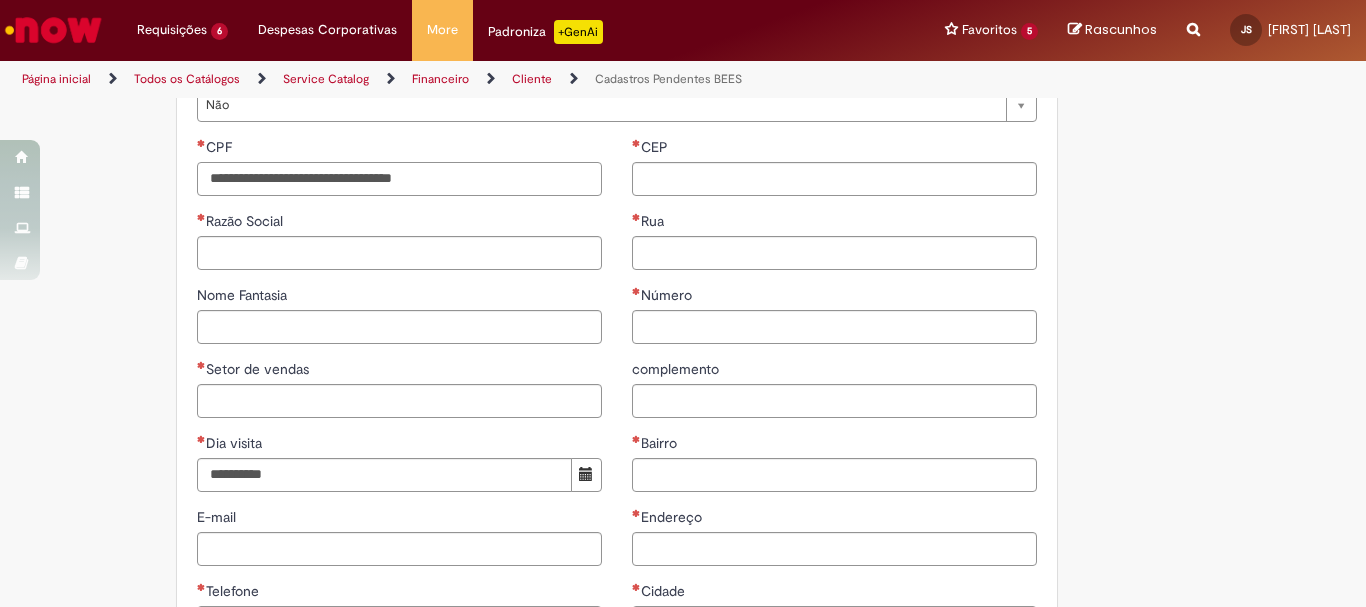 click on "CPF" at bounding box center (399, 179) 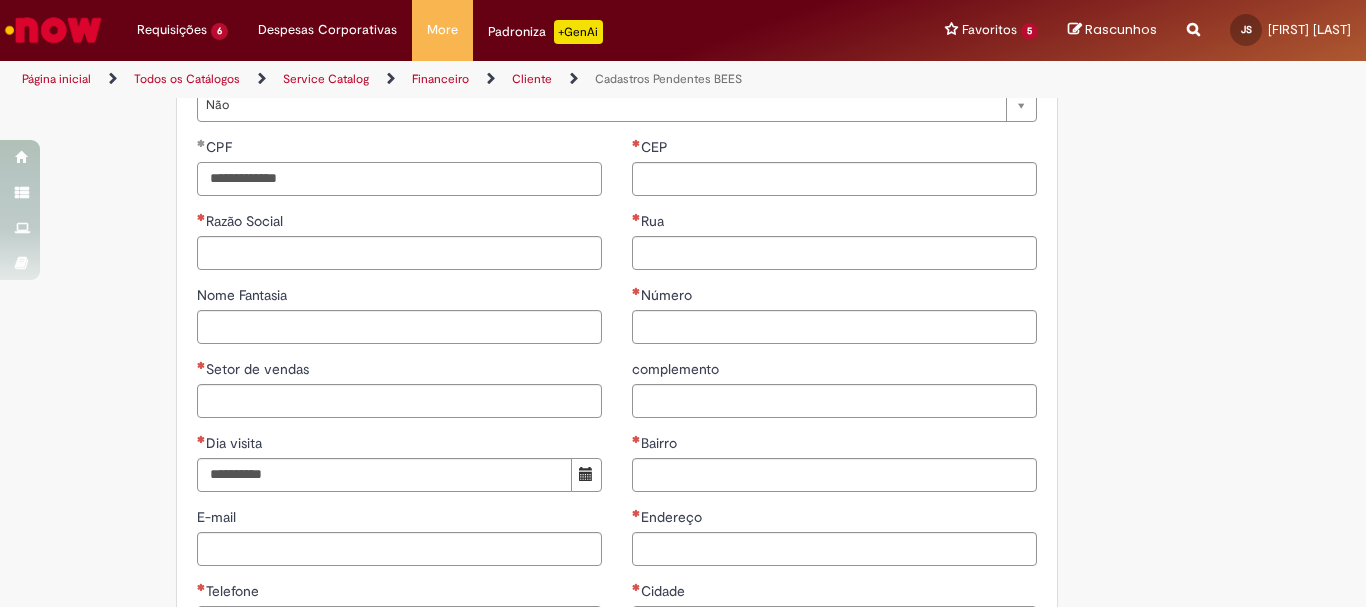 type on "**********" 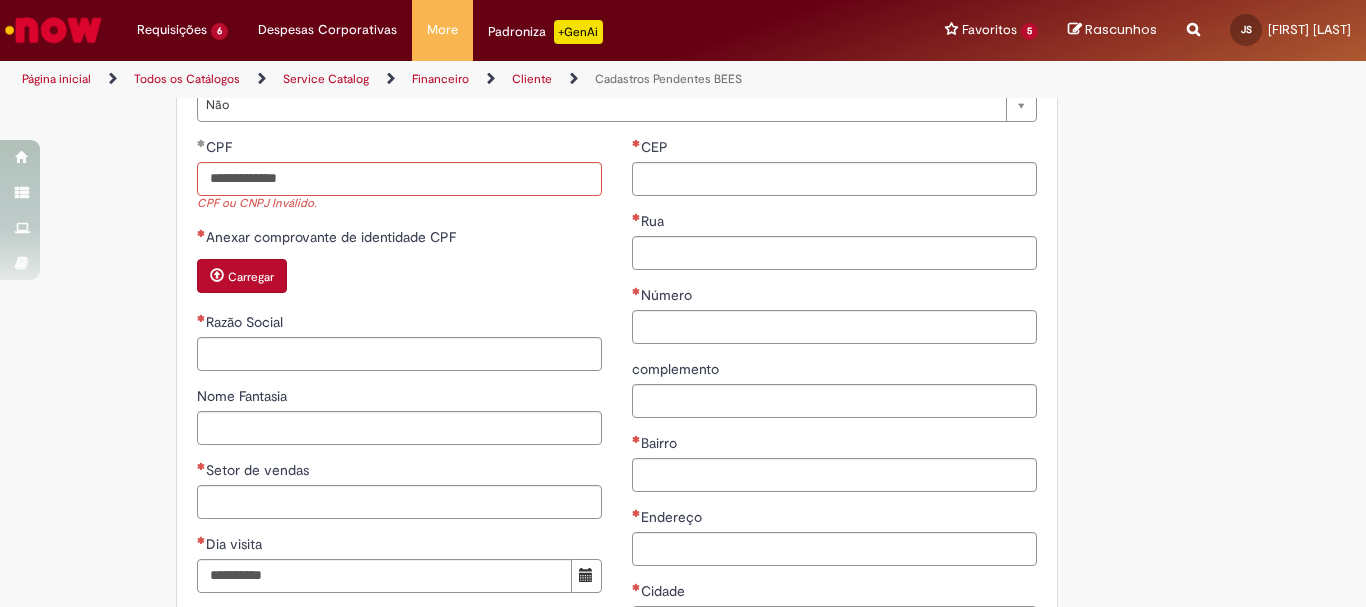 click on "**********" at bounding box center [585, 256] 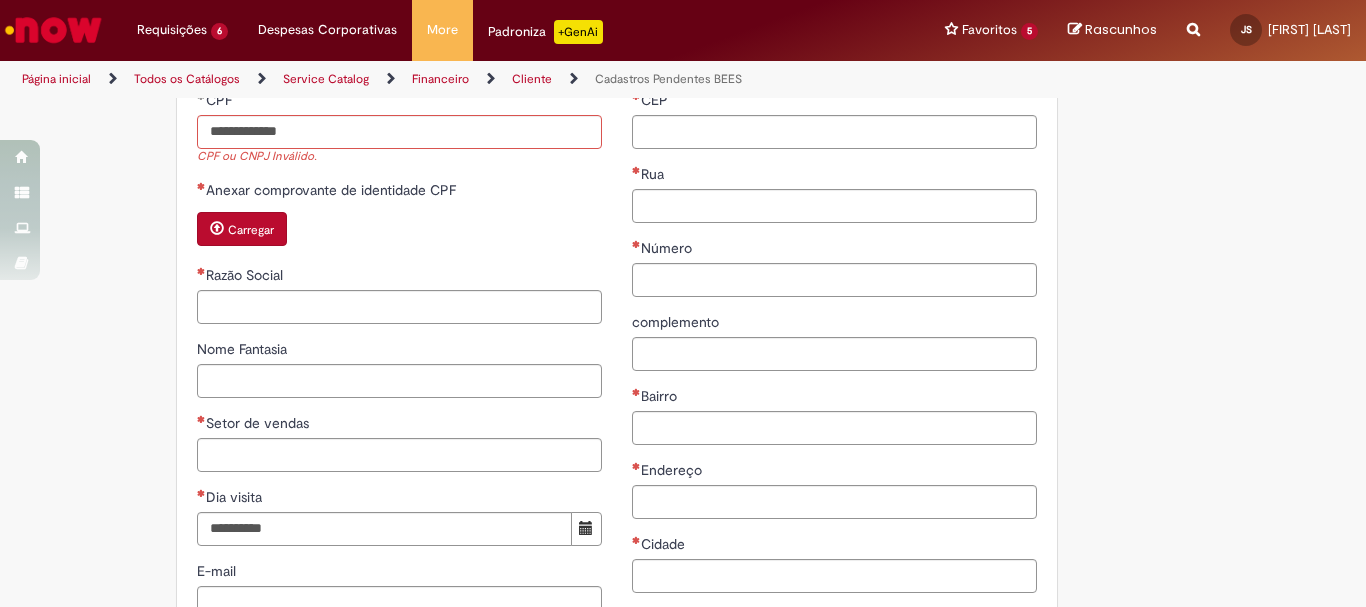 scroll, scrollTop: 819, scrollLeft: 0, axis: vertical 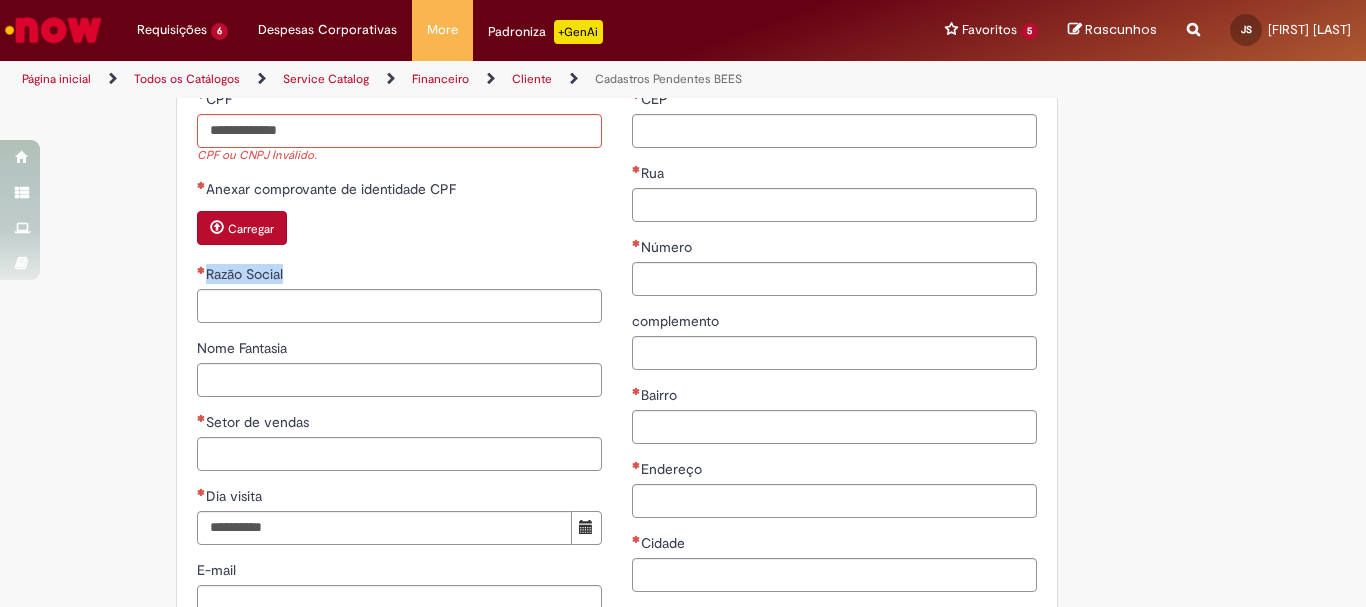 drag, startPoint x: 197, startPoint y: 299, endPoint x: 291, endPoint y: 306, distance: 94.26028 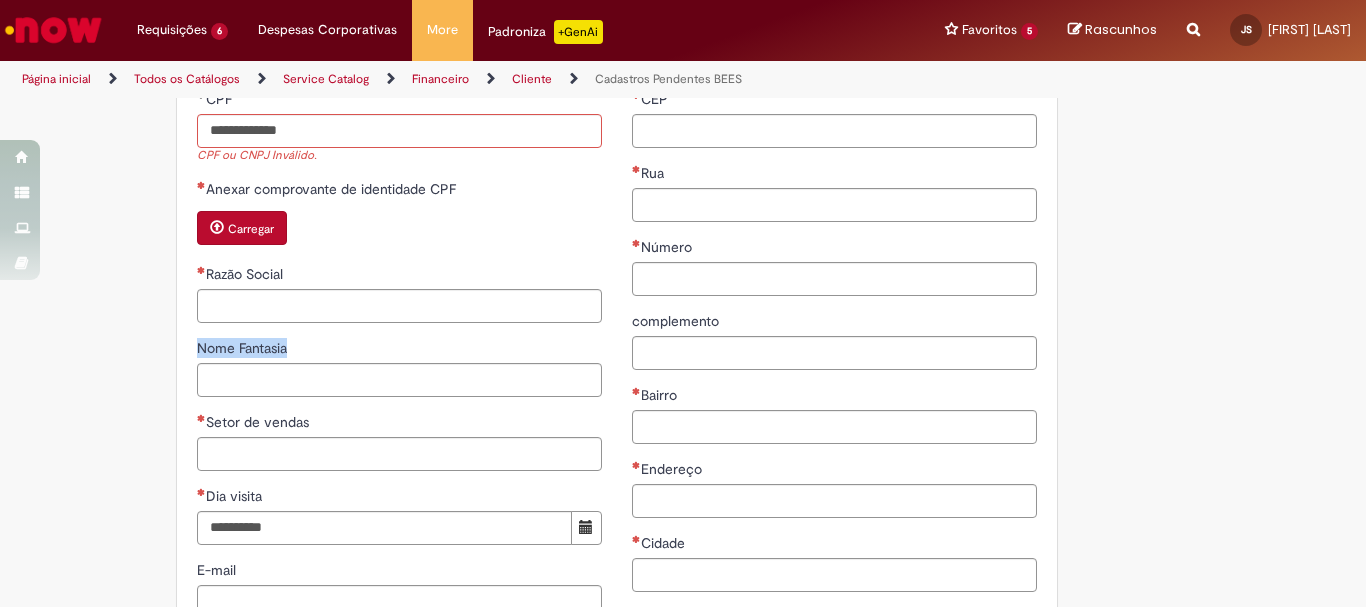 drag, startPoint x: 191, startPoint y: 376, endPoint x: 304, endPoint y: 372, distance: 113.07078 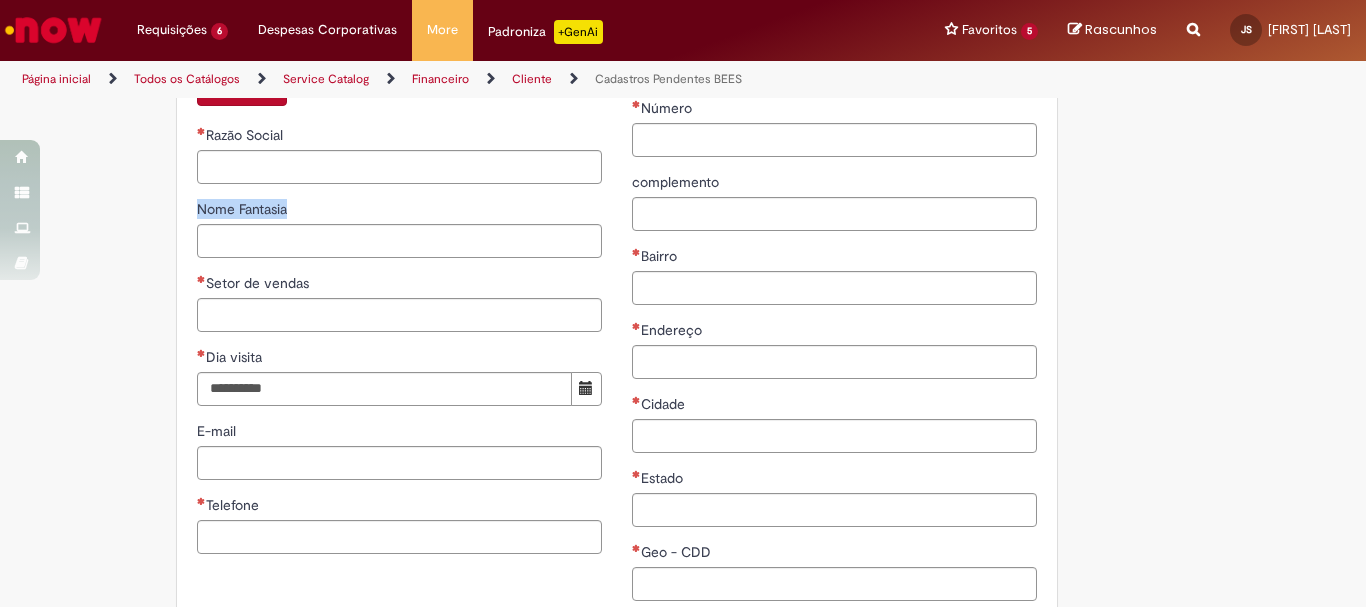 scroll, scrollTop: 959, scrollLeft: 0, axis: vertical 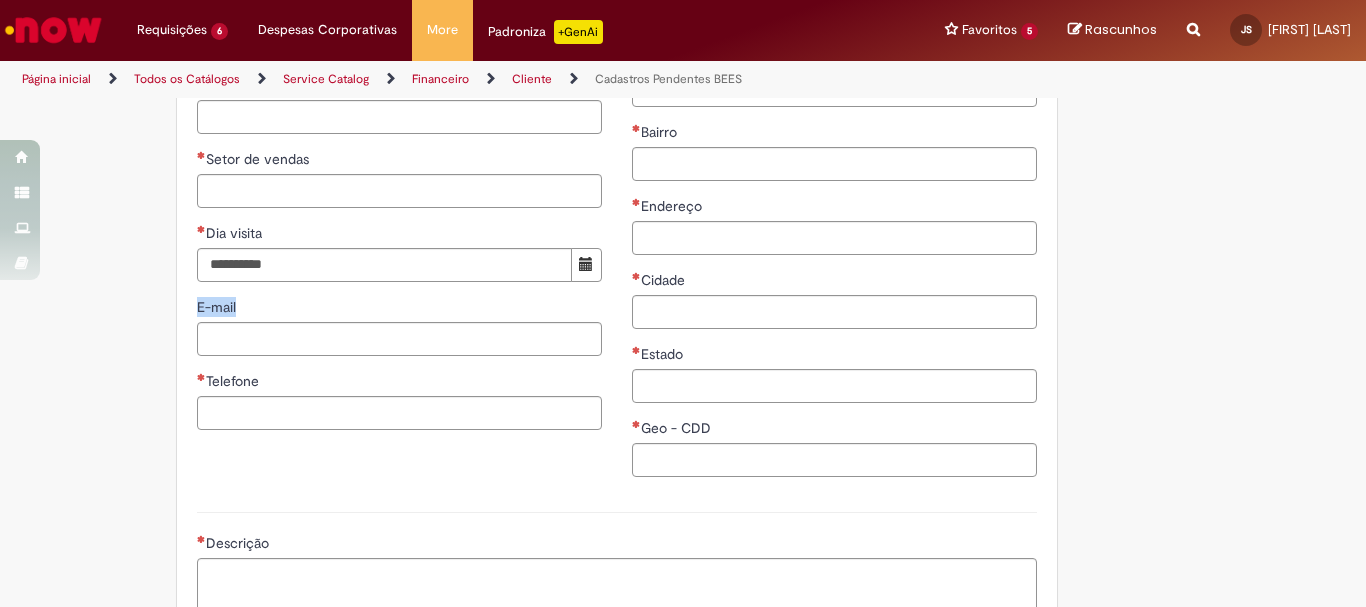 drag, startPoint x: 191, startPoint y: 335, endPoint x: 242, endPoint y: 336, distance: 51.009804 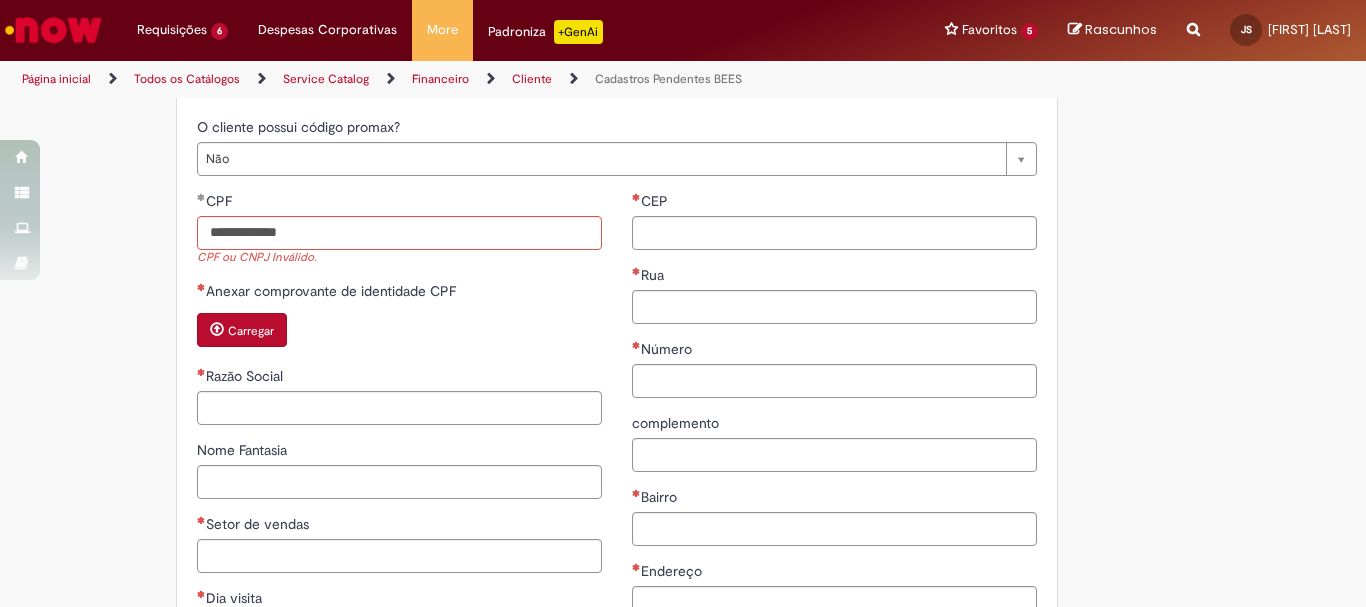 scroll, scrollTop: 713, scrollLeft: 0, axis: vertical 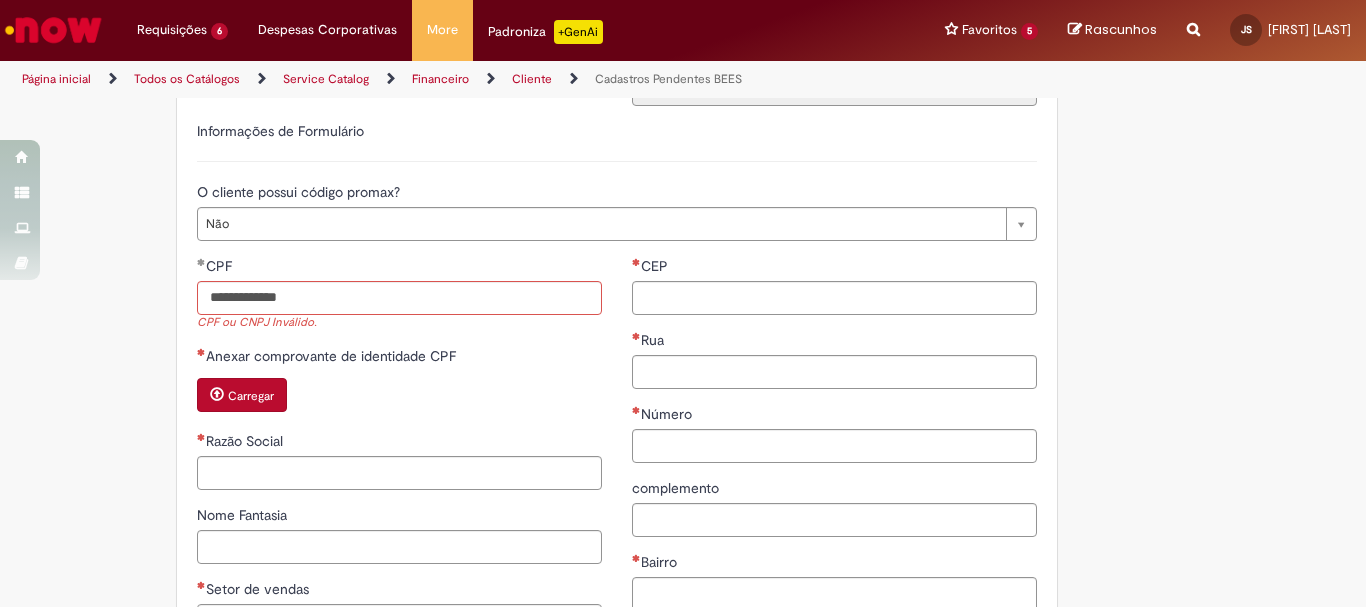 click on "**********" at bounding box center (683, 375) 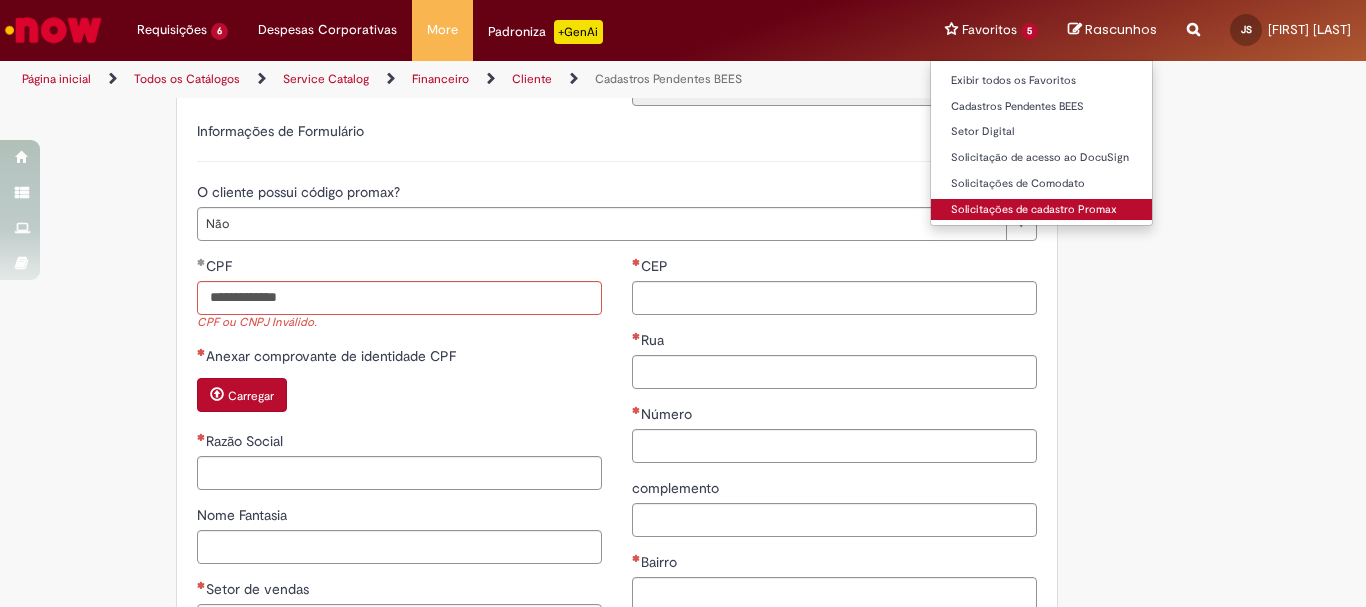 click on "Solicitações de cadastro Promax" at bounding box center (1041, 210) 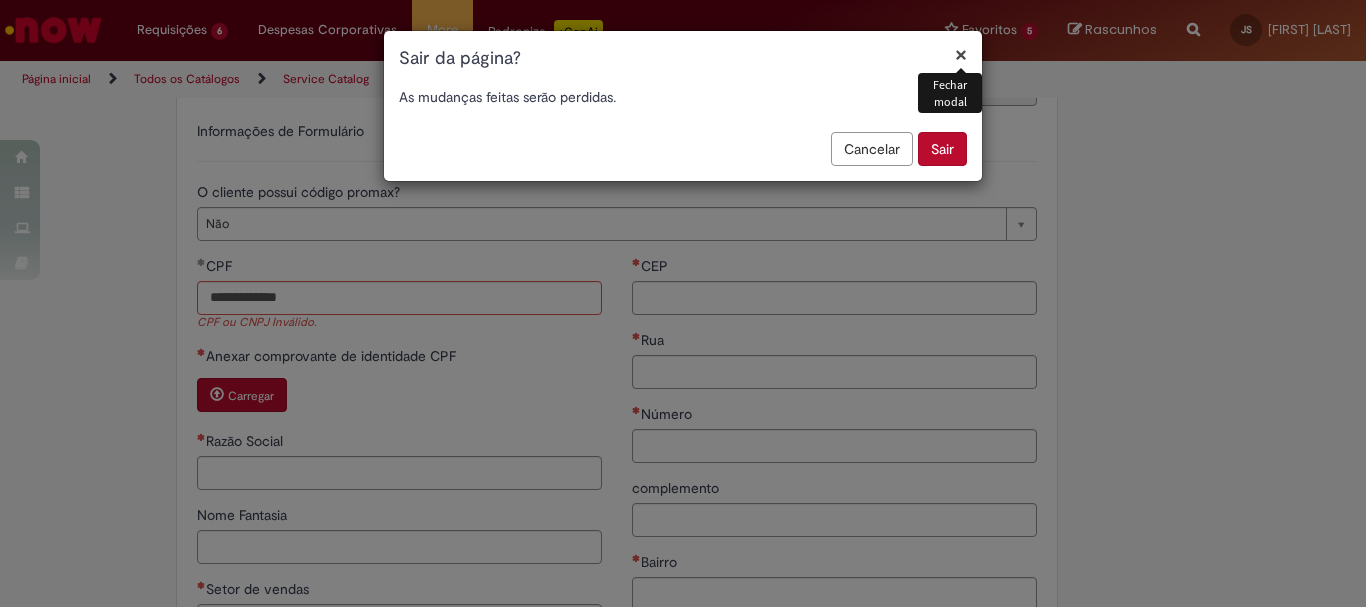 click on "Sair" at bounding box center (942, 149) 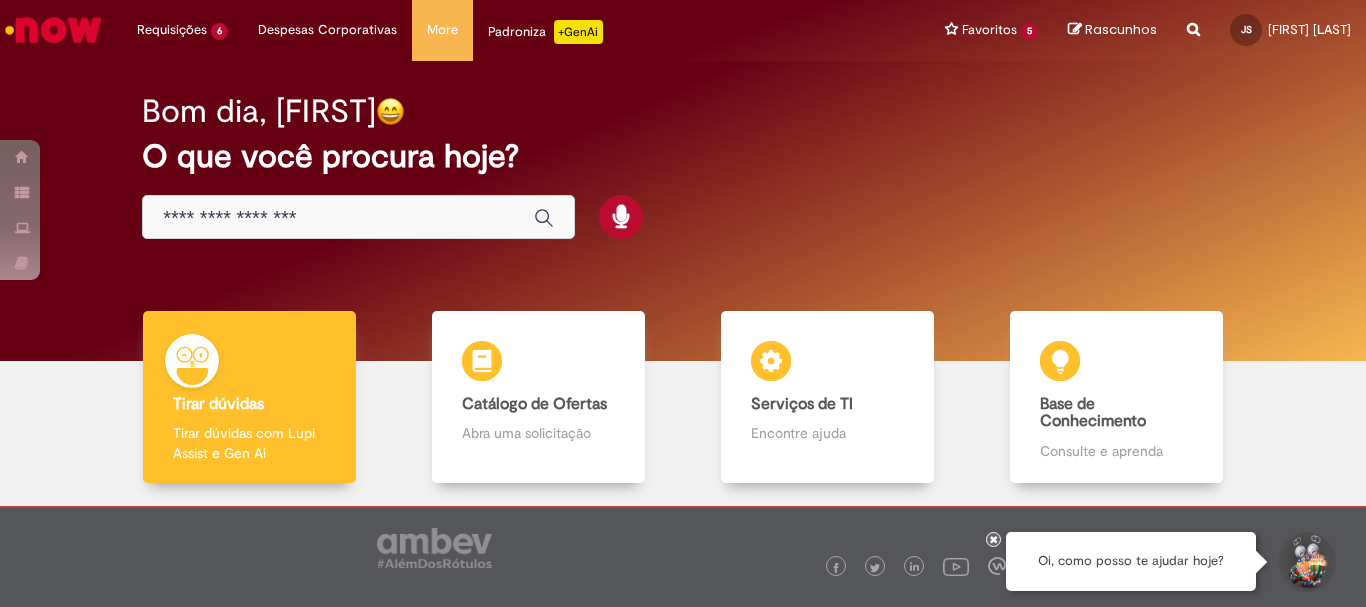 scroll, scrollTop: 0, scrollLeft: 0, axis: both 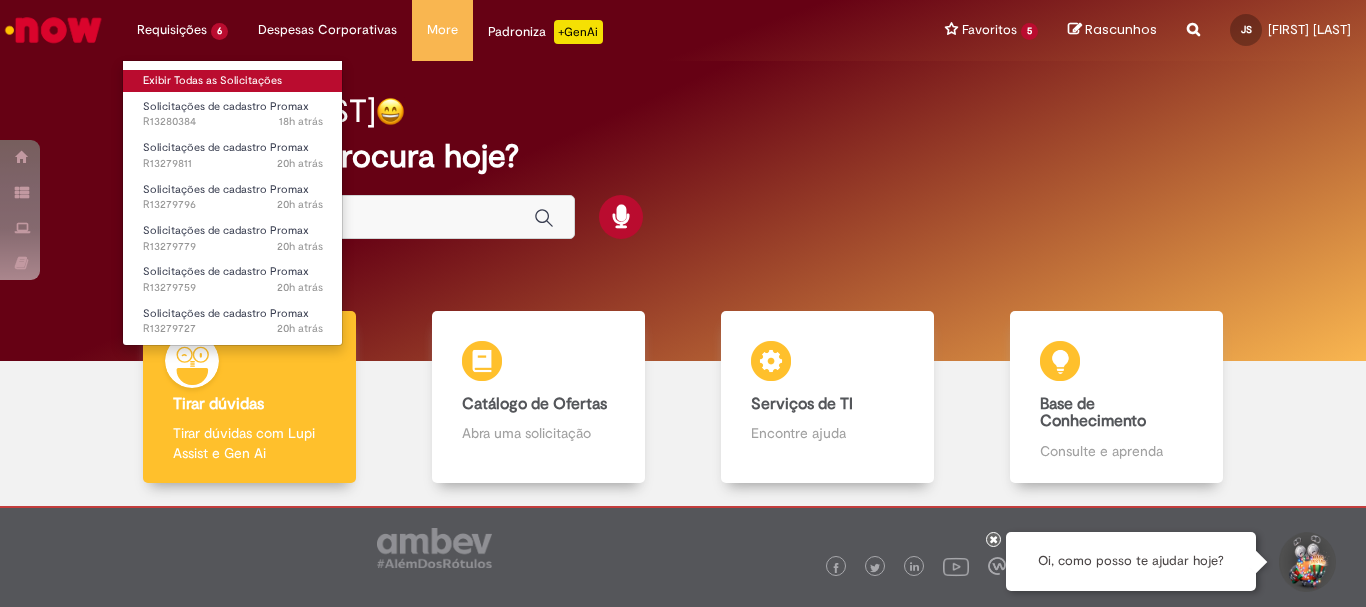click on "Exibir Todas as Solicitações" at bounding box center [233, 81] 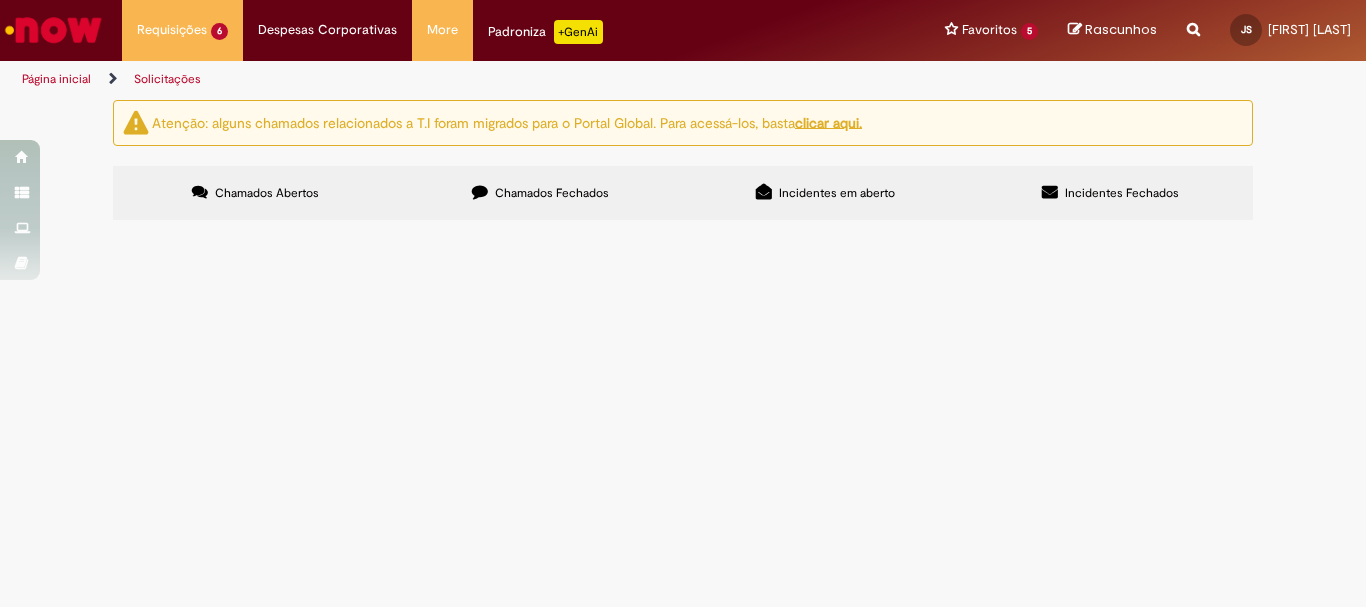 scroll, scrollTop: 128, scrollLeft: 0, axis: vertical 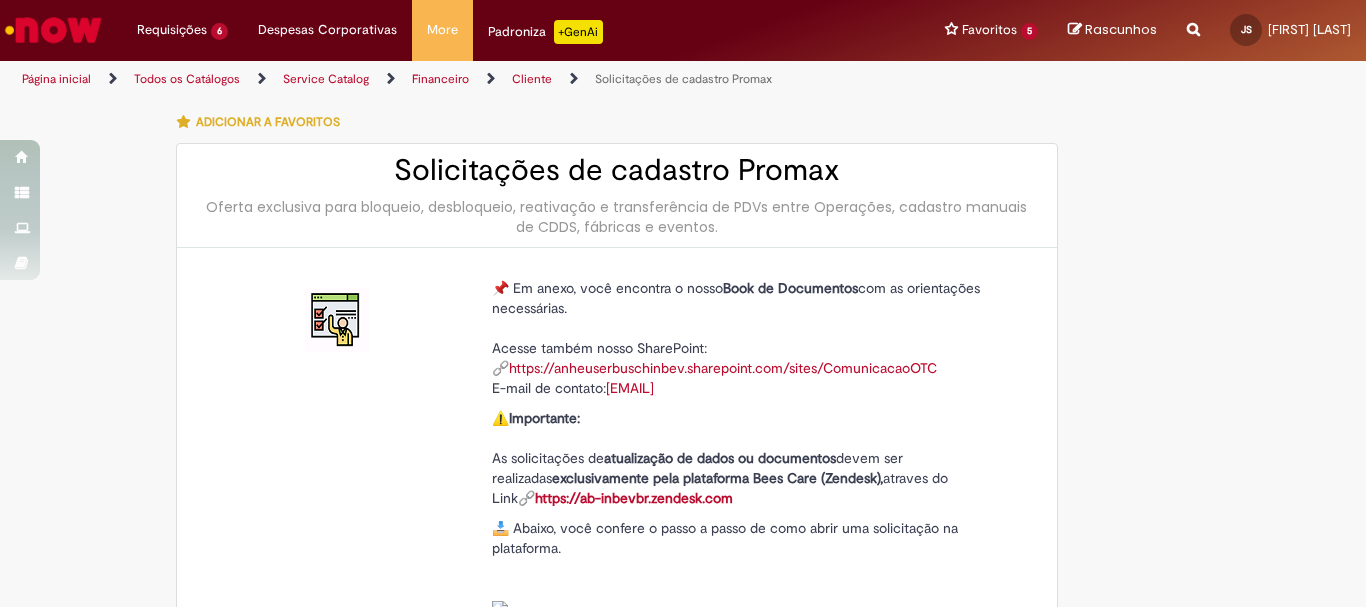 type on "**********" 